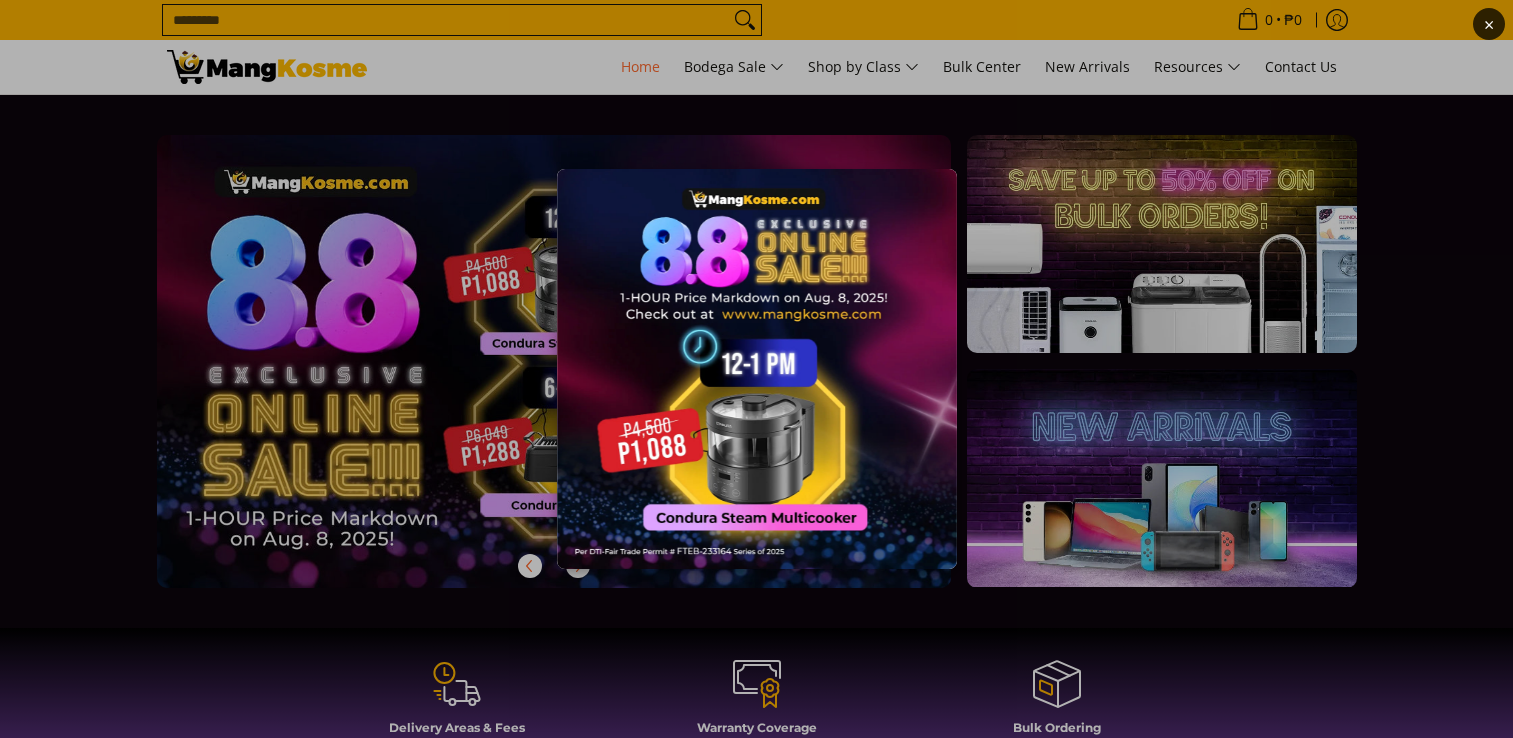 scroll, scrollTop: 319, scrollLeft: 0, axis: vertical 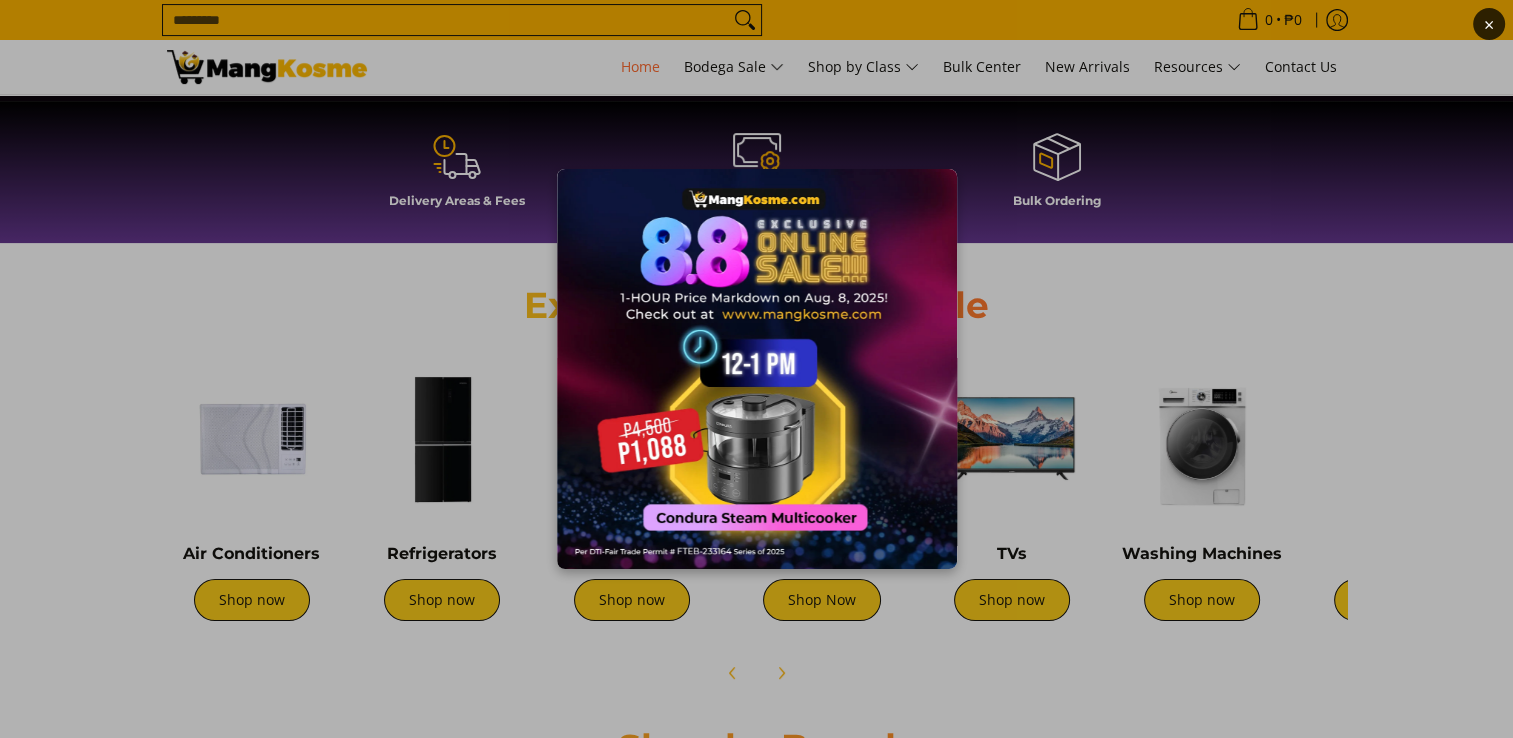 click on "×" at bounding box center (756, 369) 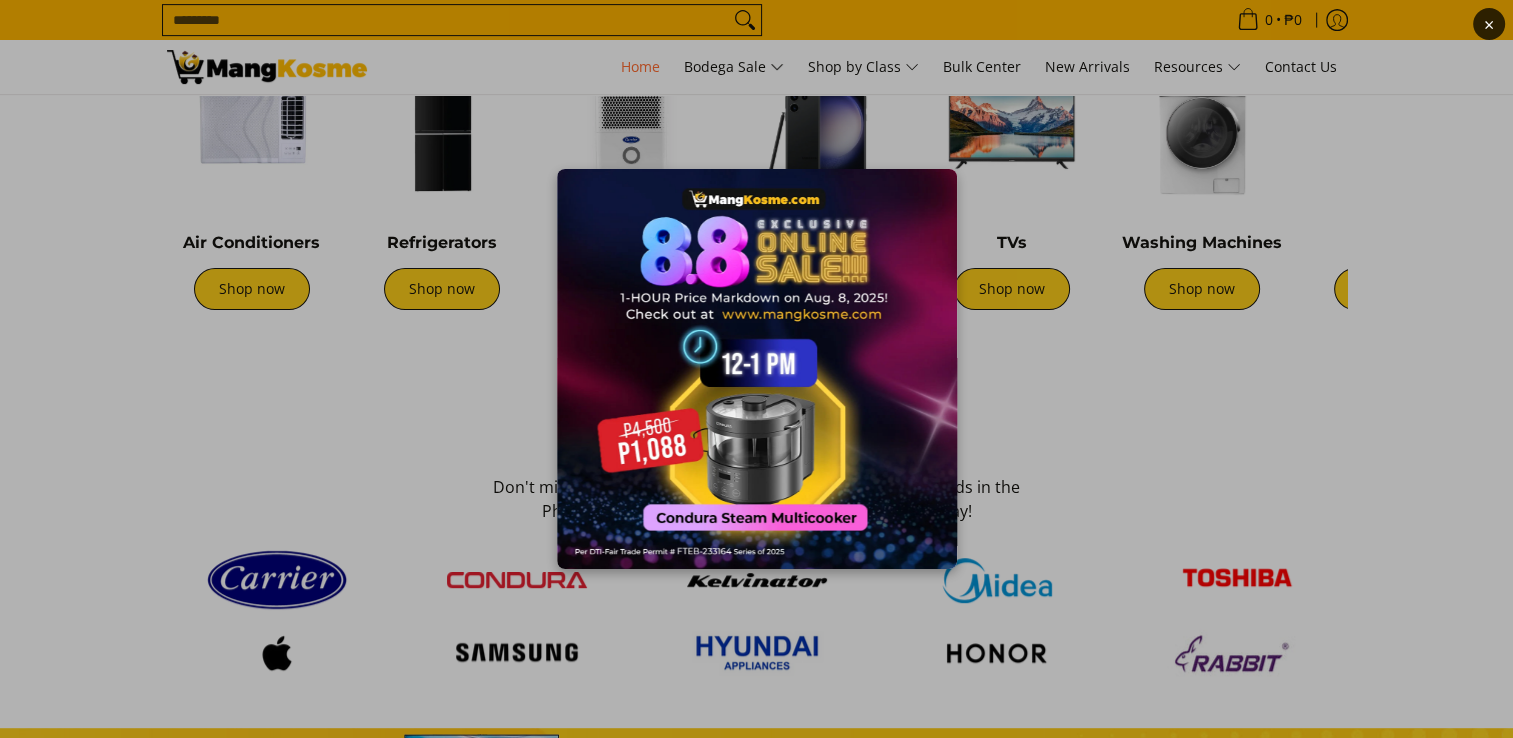 scroll, scrollTop: 846, scrollLeft: 0, axis: vertical 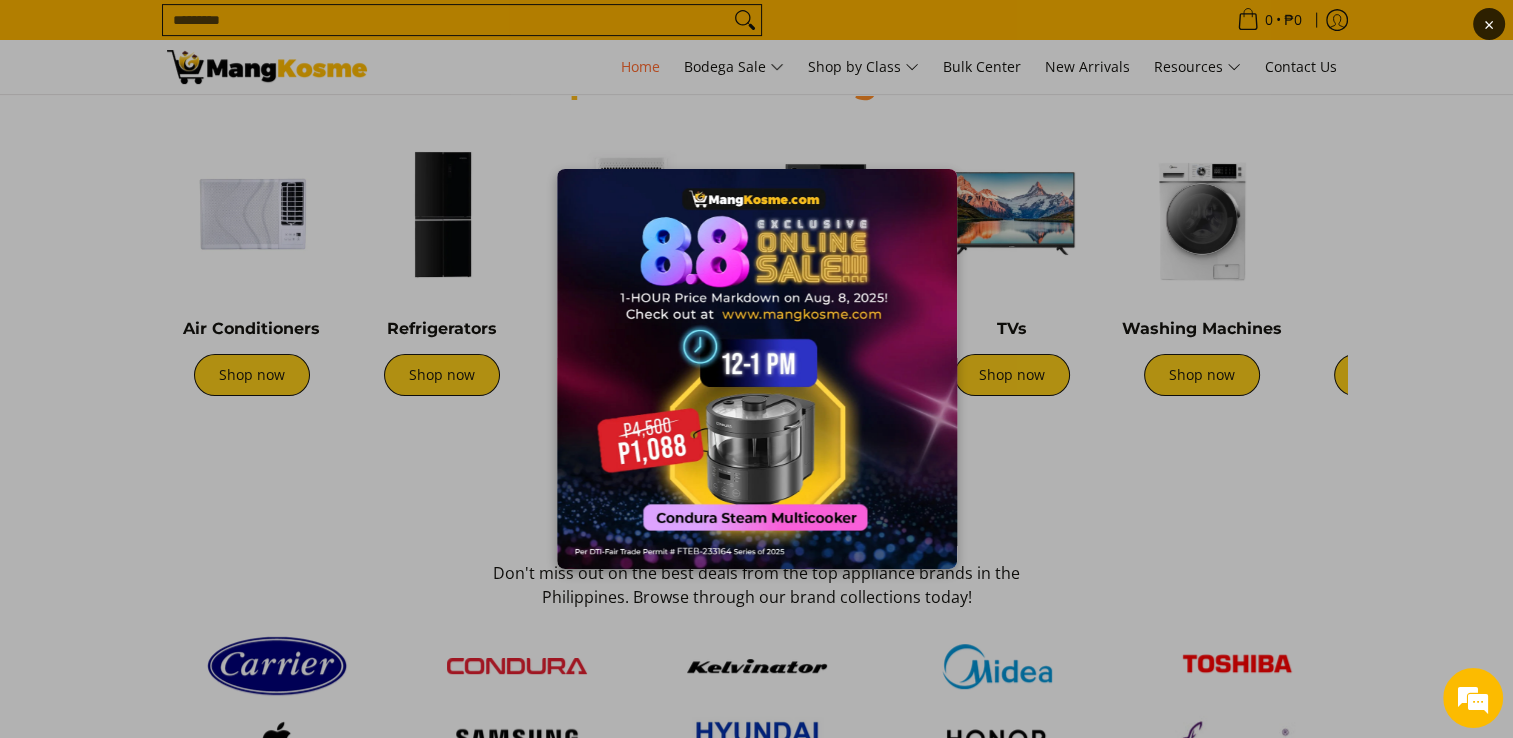 drag, startPoint x: 608, startPoint y: 421, endPoint x: 446, endPoint y: 24, distance: 428.78082 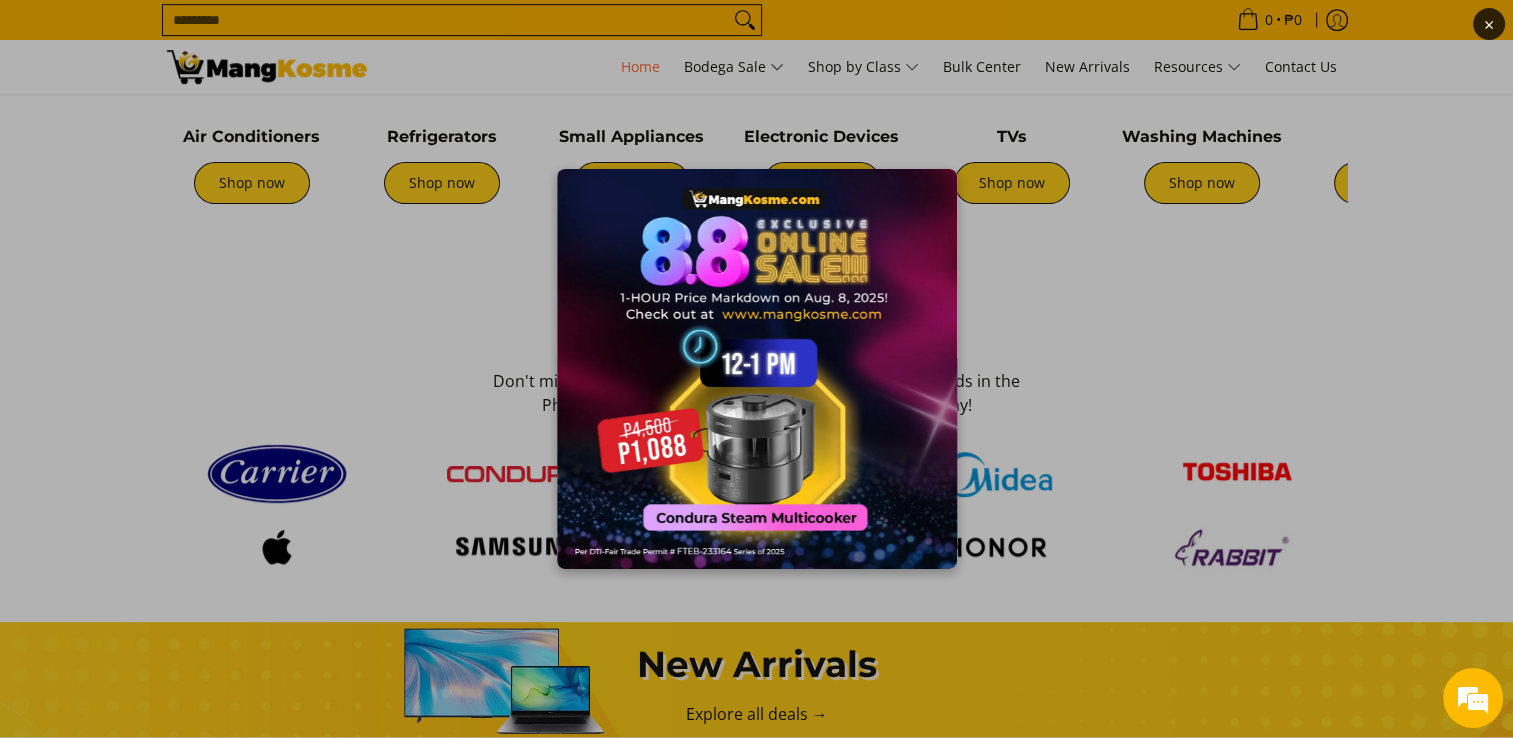 scroll, scrollTop: 948, scrollLeft: 0, axis: vertical 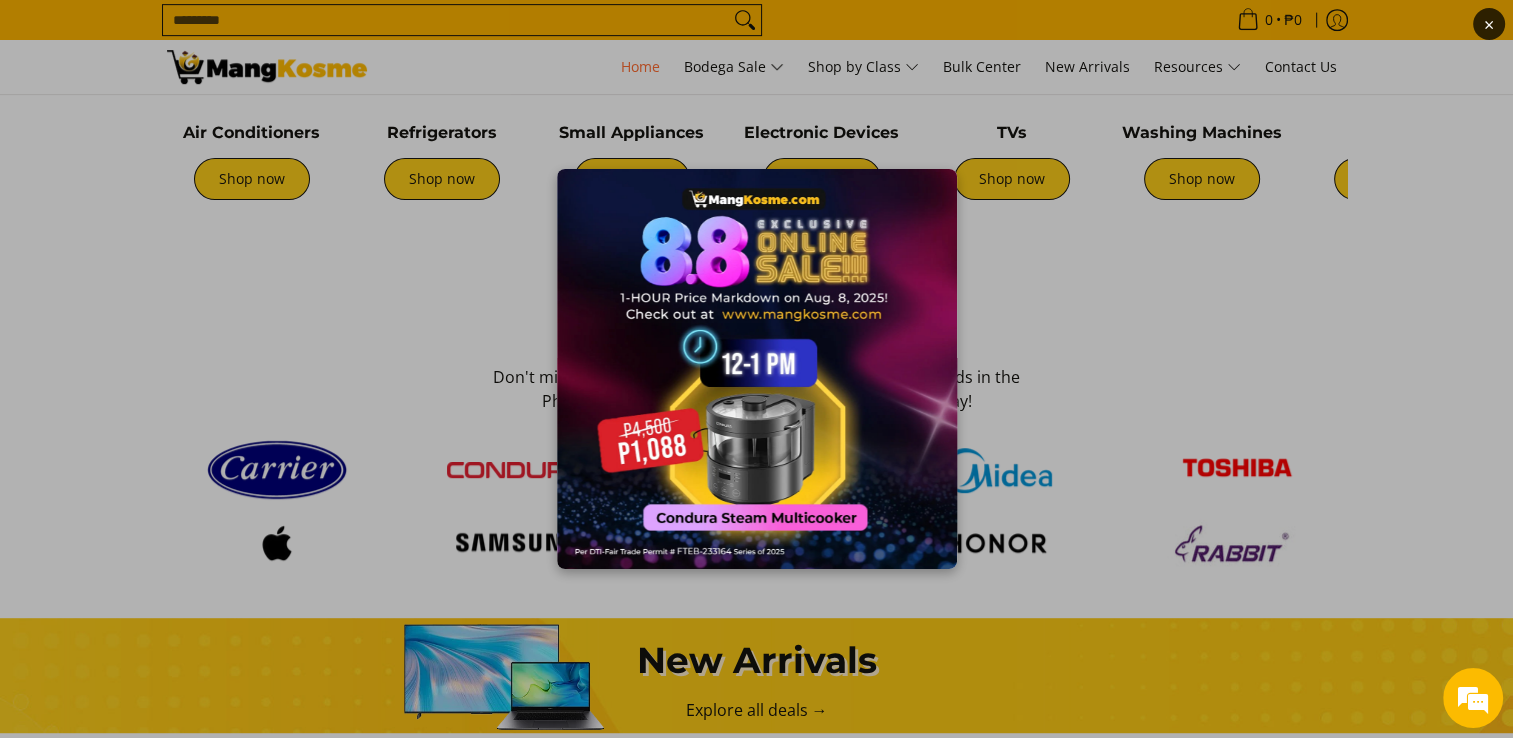 click at bounding box center [757, 369] 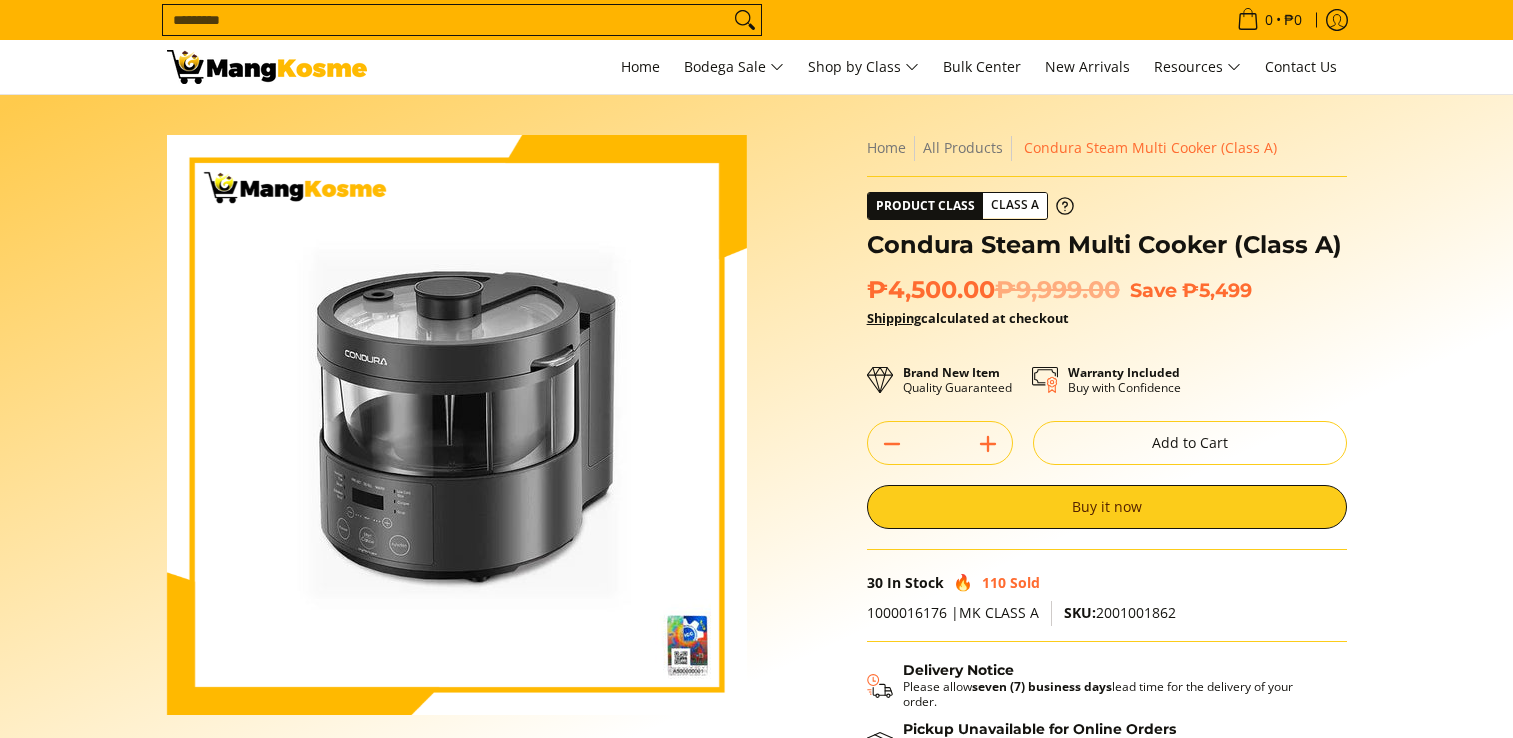 scroll, scrollTop: 100, scrollLeft: 0, axis: vertical 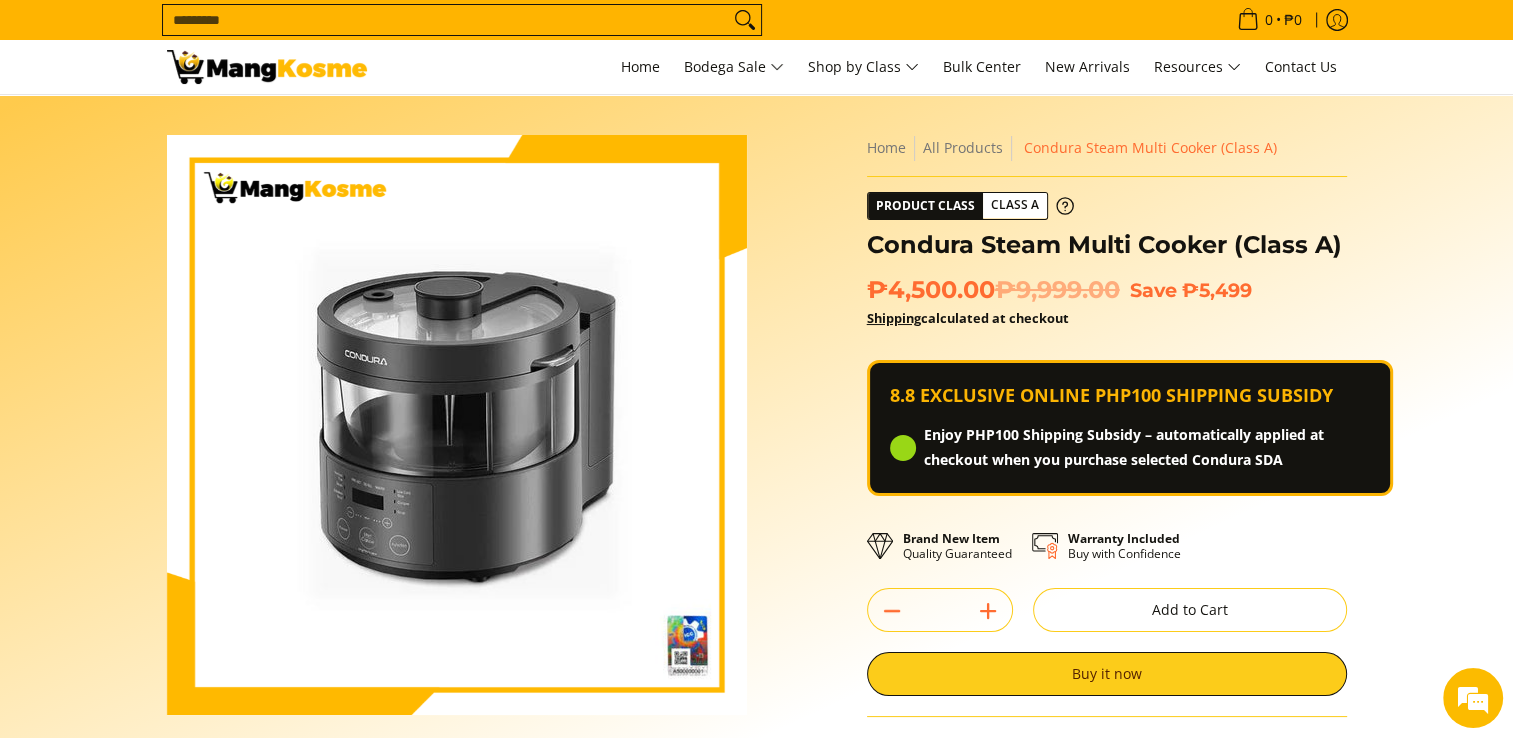 click on "Search..." at bounding box center [446, 20] 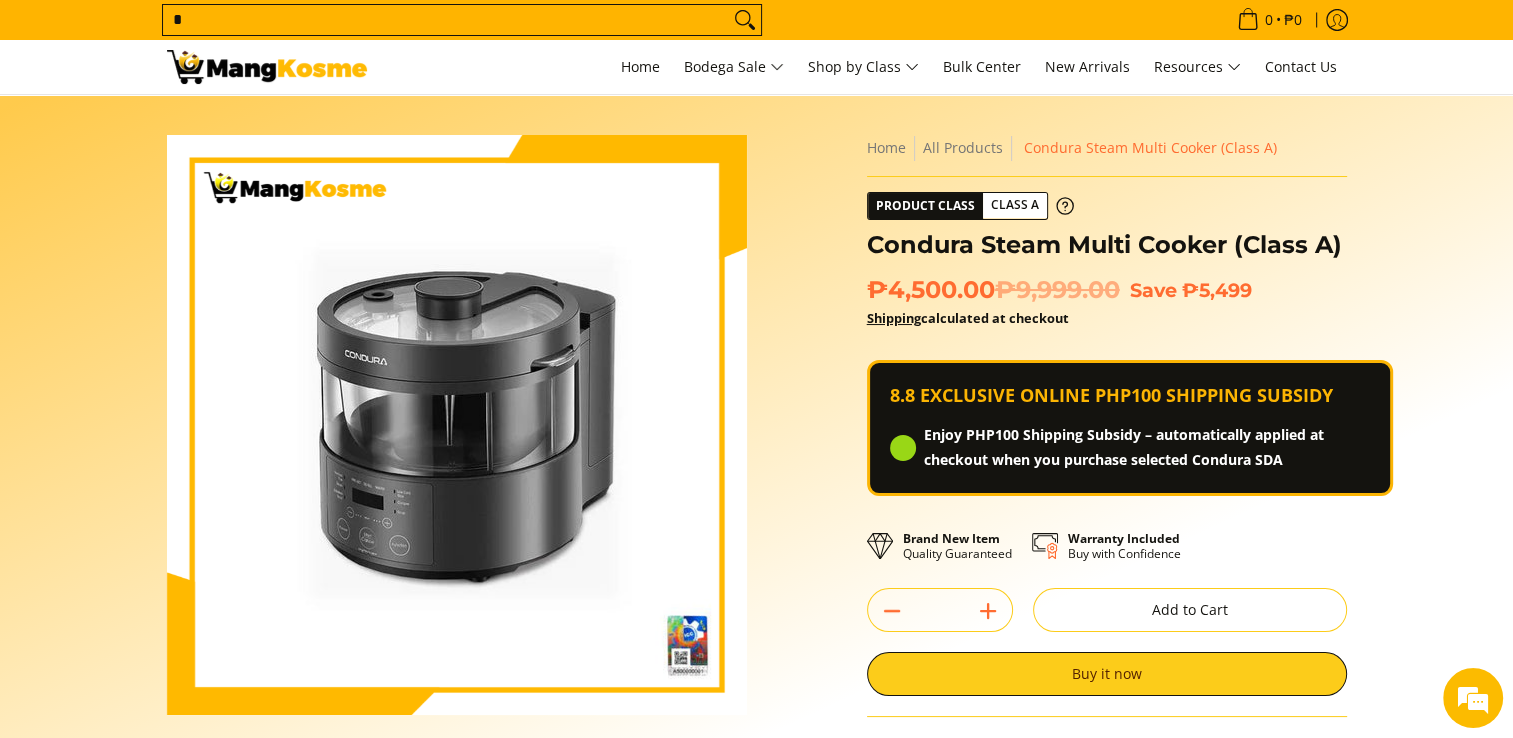 click on "*" at bounding box center (446, 20) 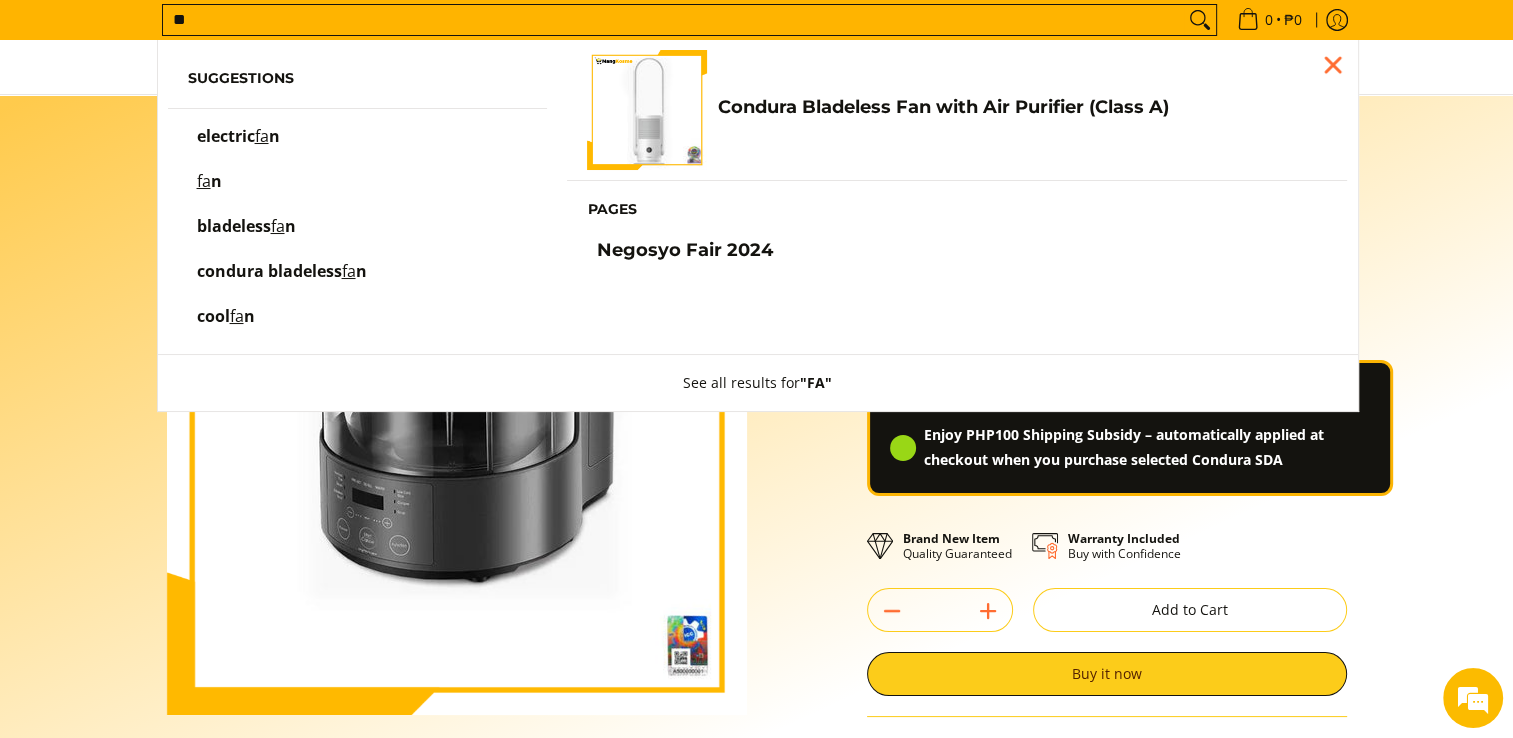 scroll, scrollTop: 0, scrollLeft: 0, axis: both 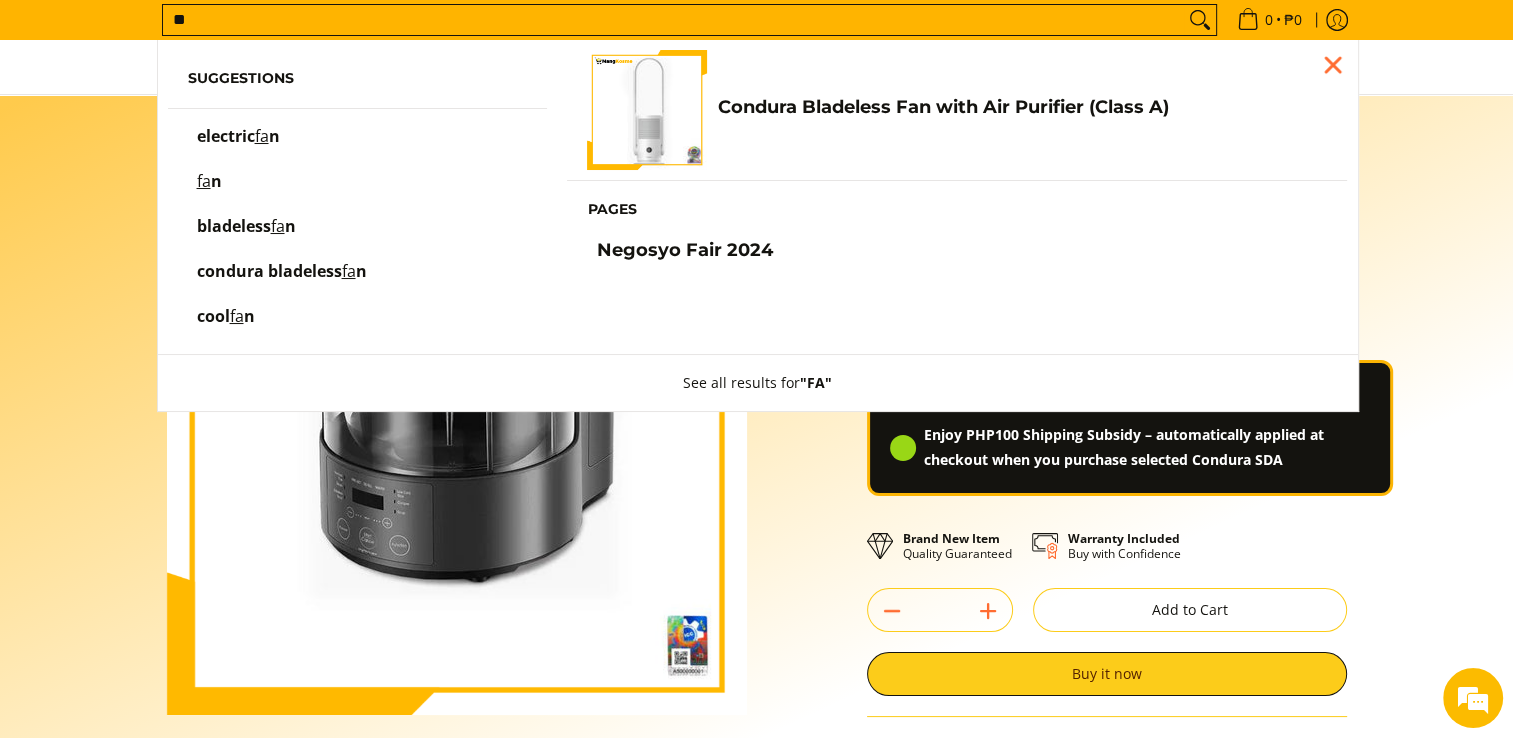 type on "**" 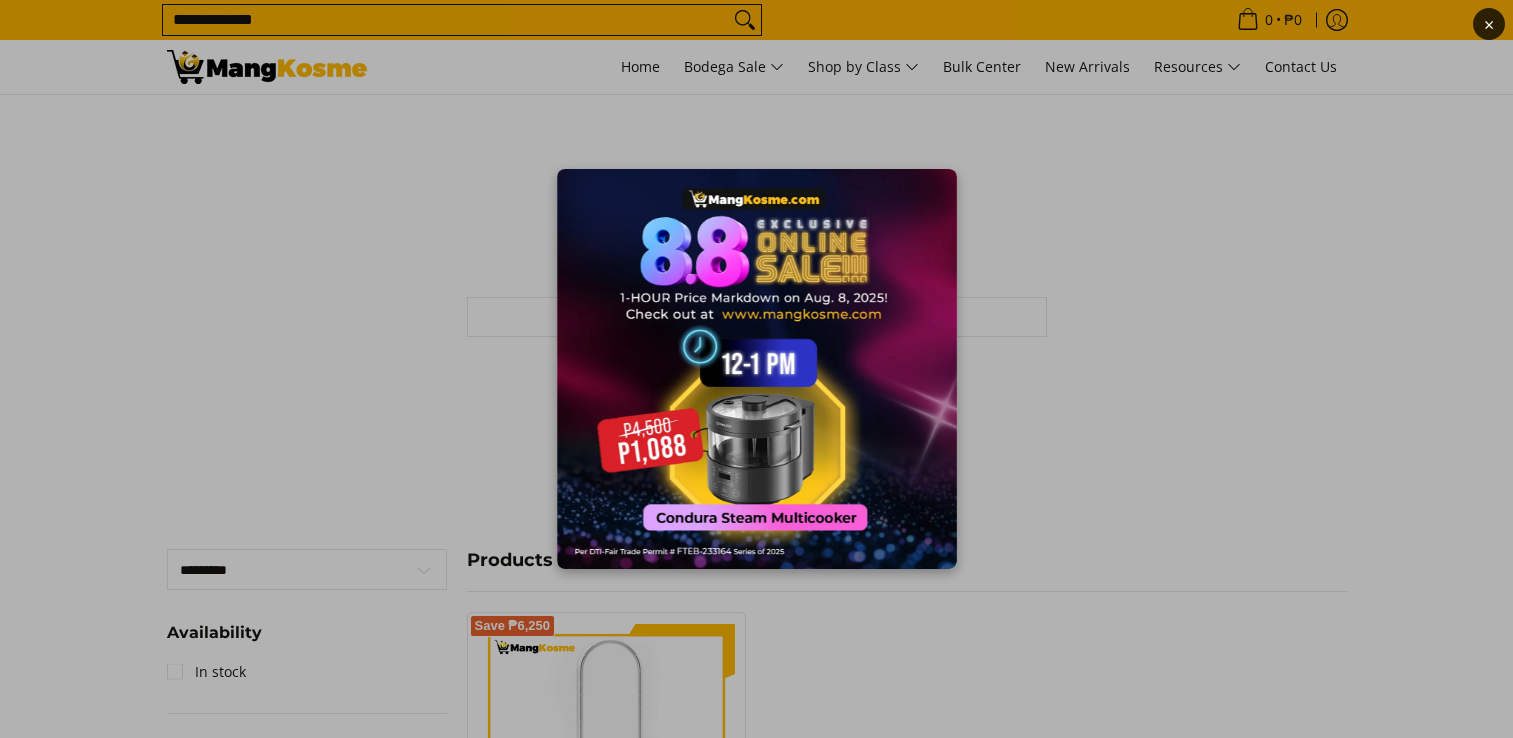 scroll, scrollTop: 0, scrollLeft: 0, axis: both 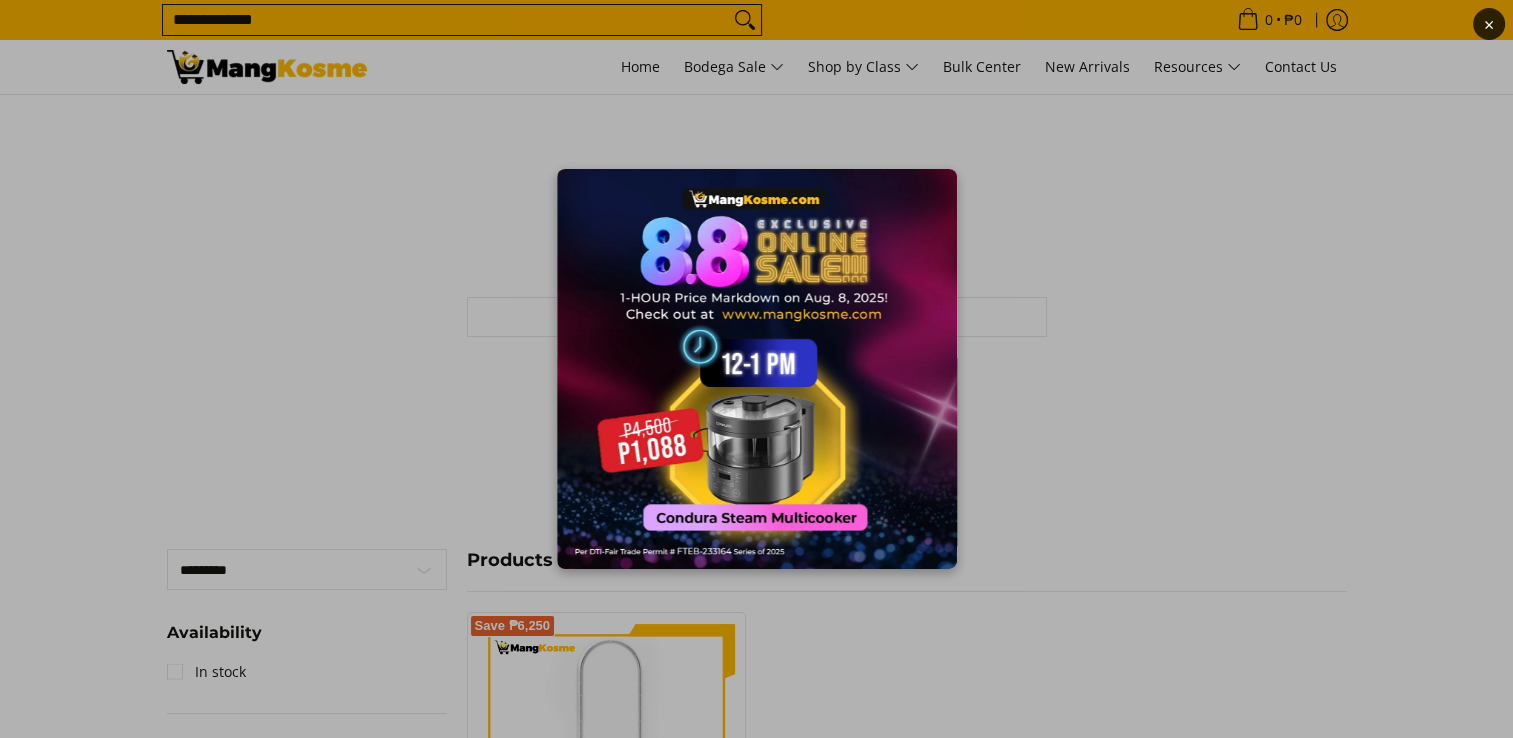 click on "×" at bounding box center (756, 369) 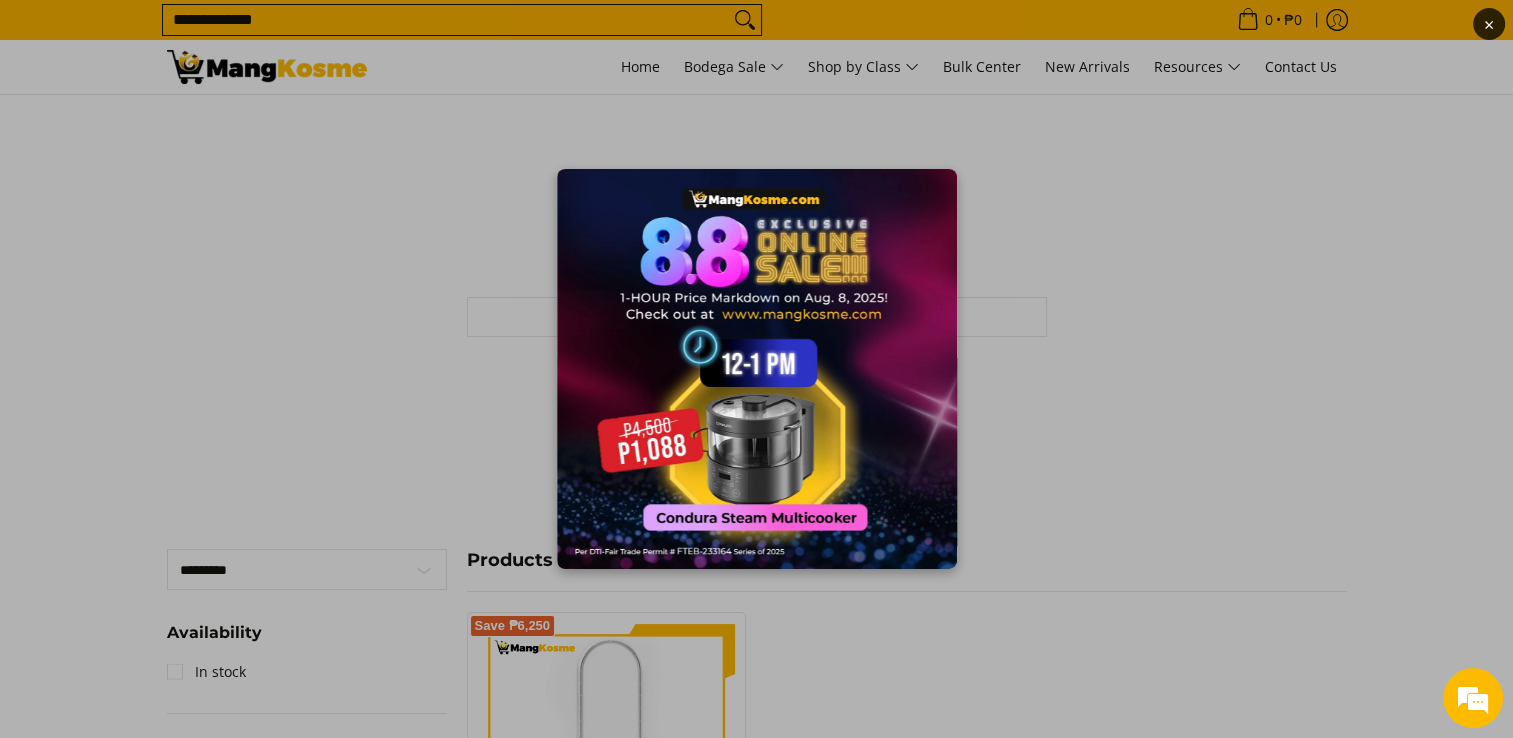click on "×" at bounding box center [756, 369] 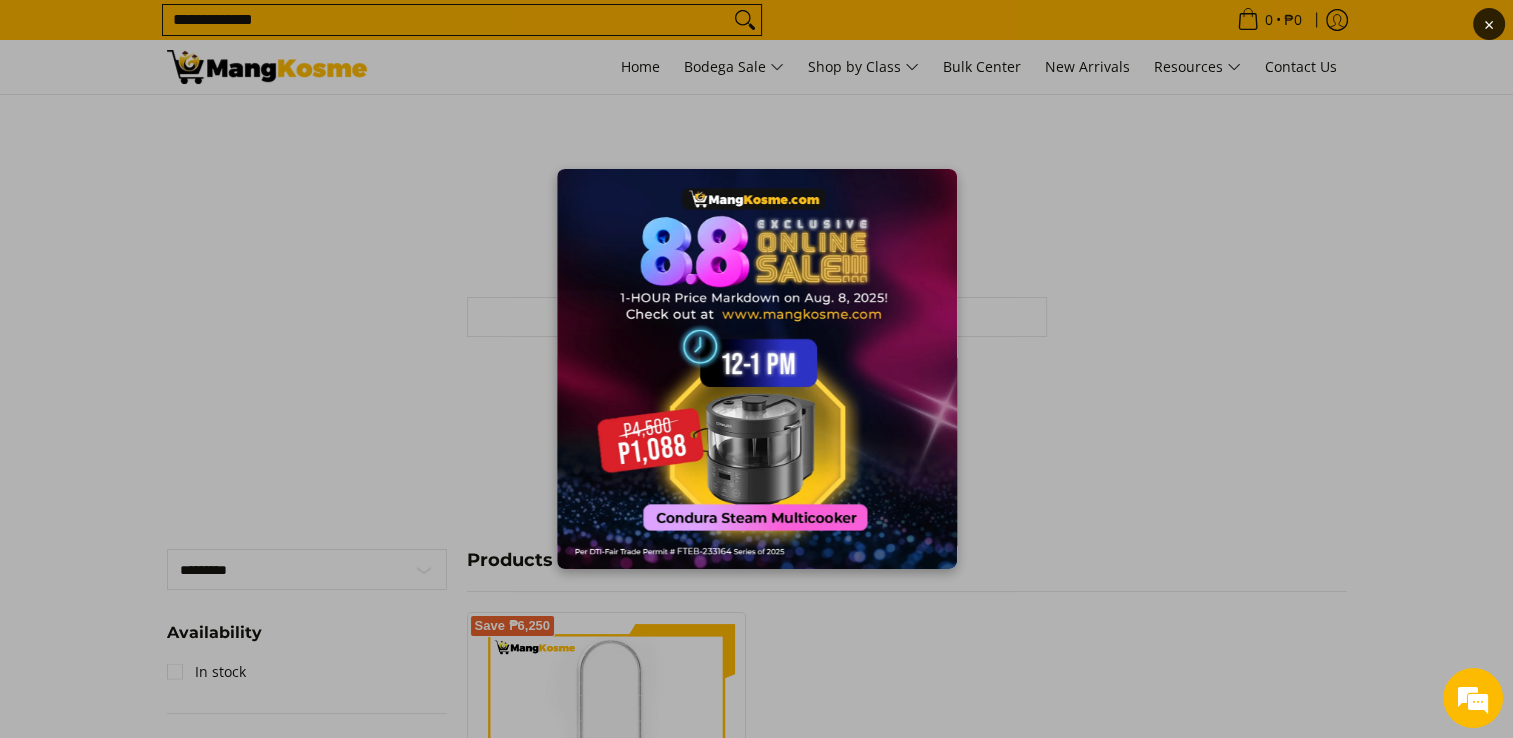 click at bounding box center [757, 369] 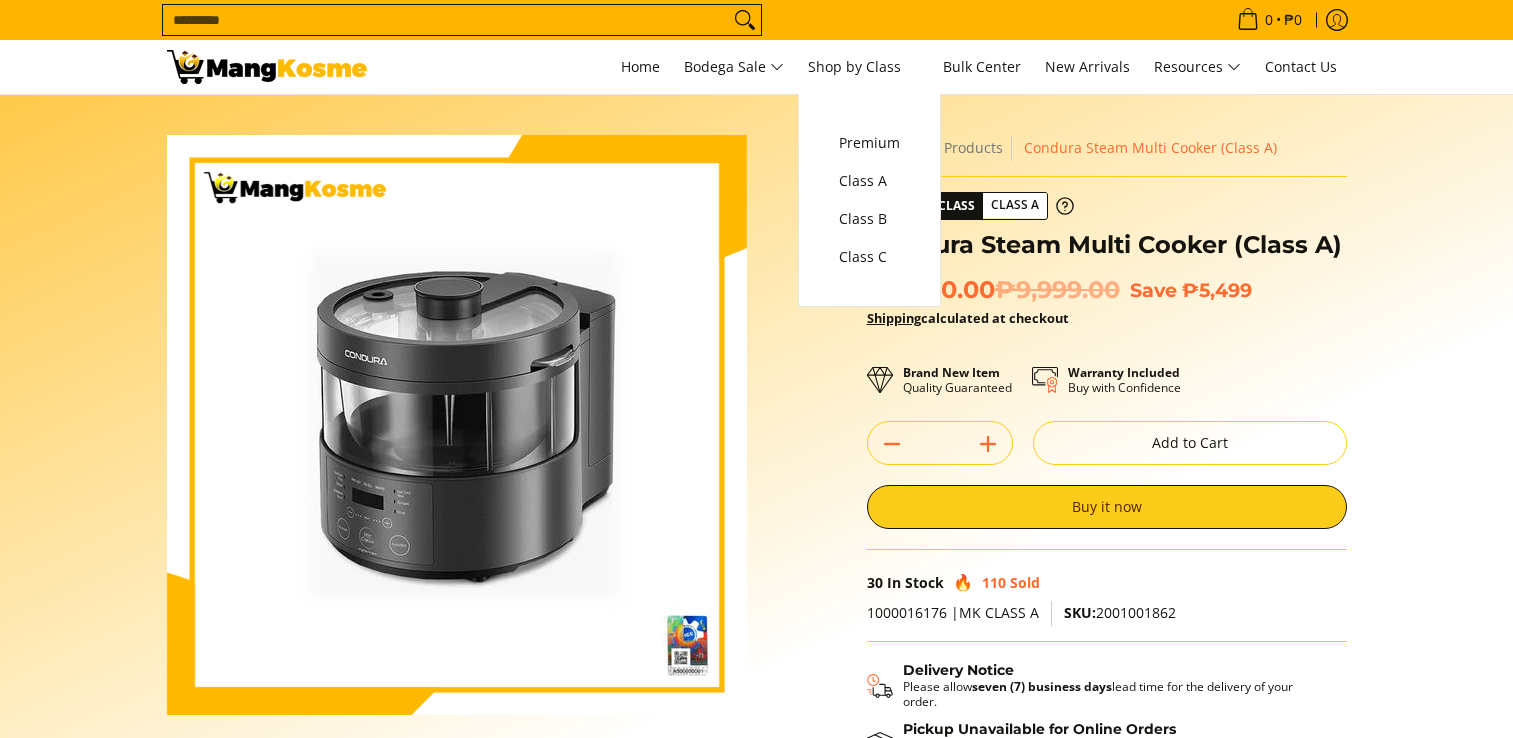 scroll, scrollTop: 0, scrollLeft: 0, axis: both 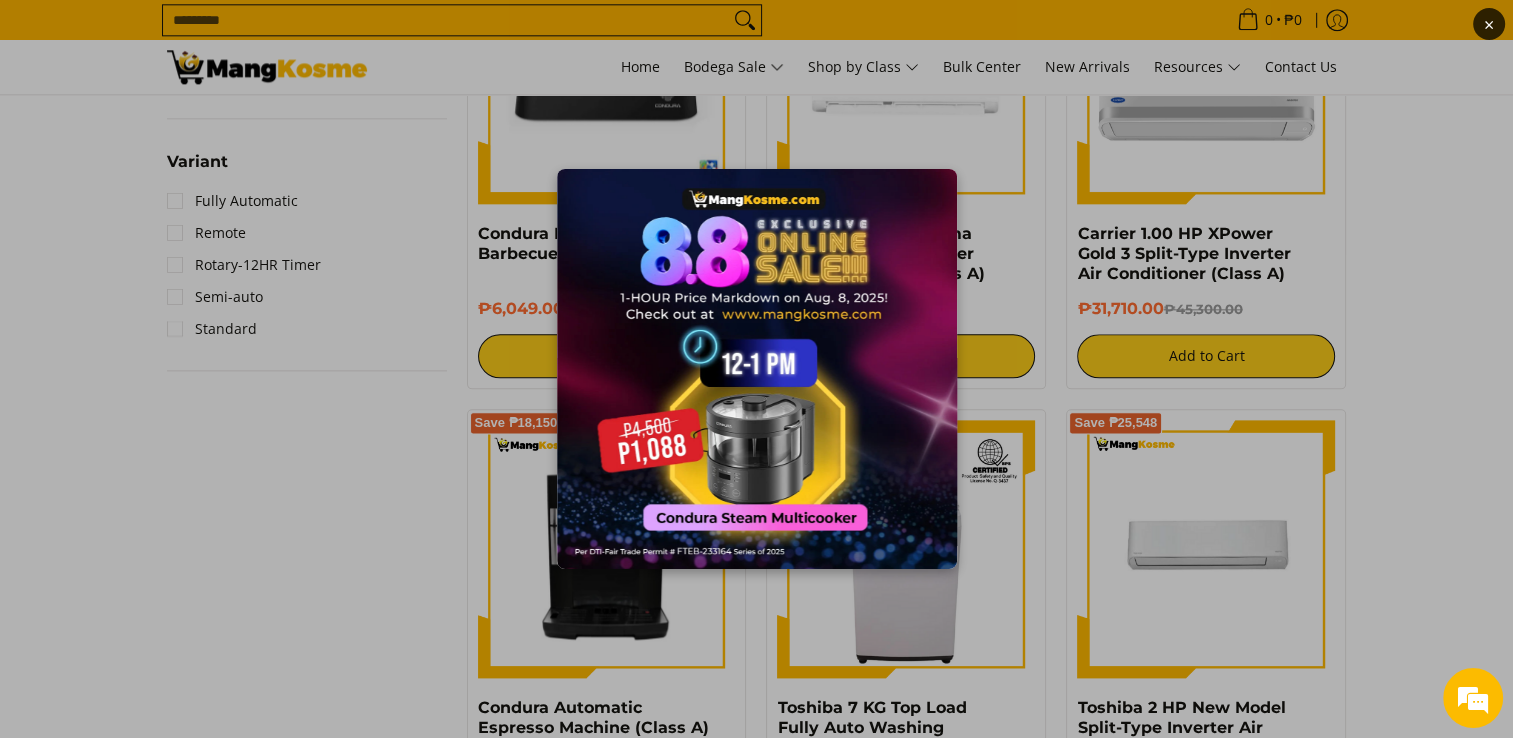 click on "×" at bounding box center (756, 369) 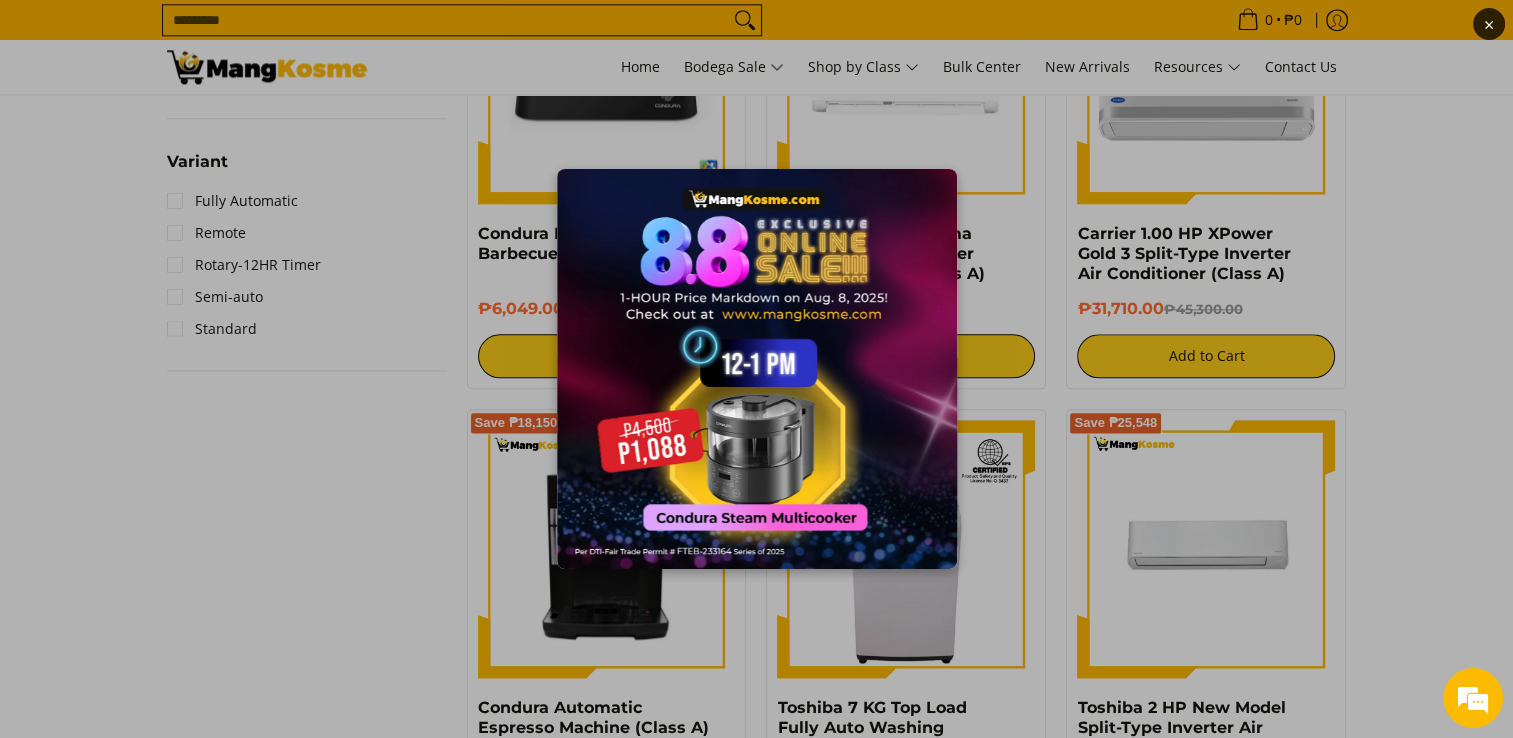 click at bounding box center [757, 369] 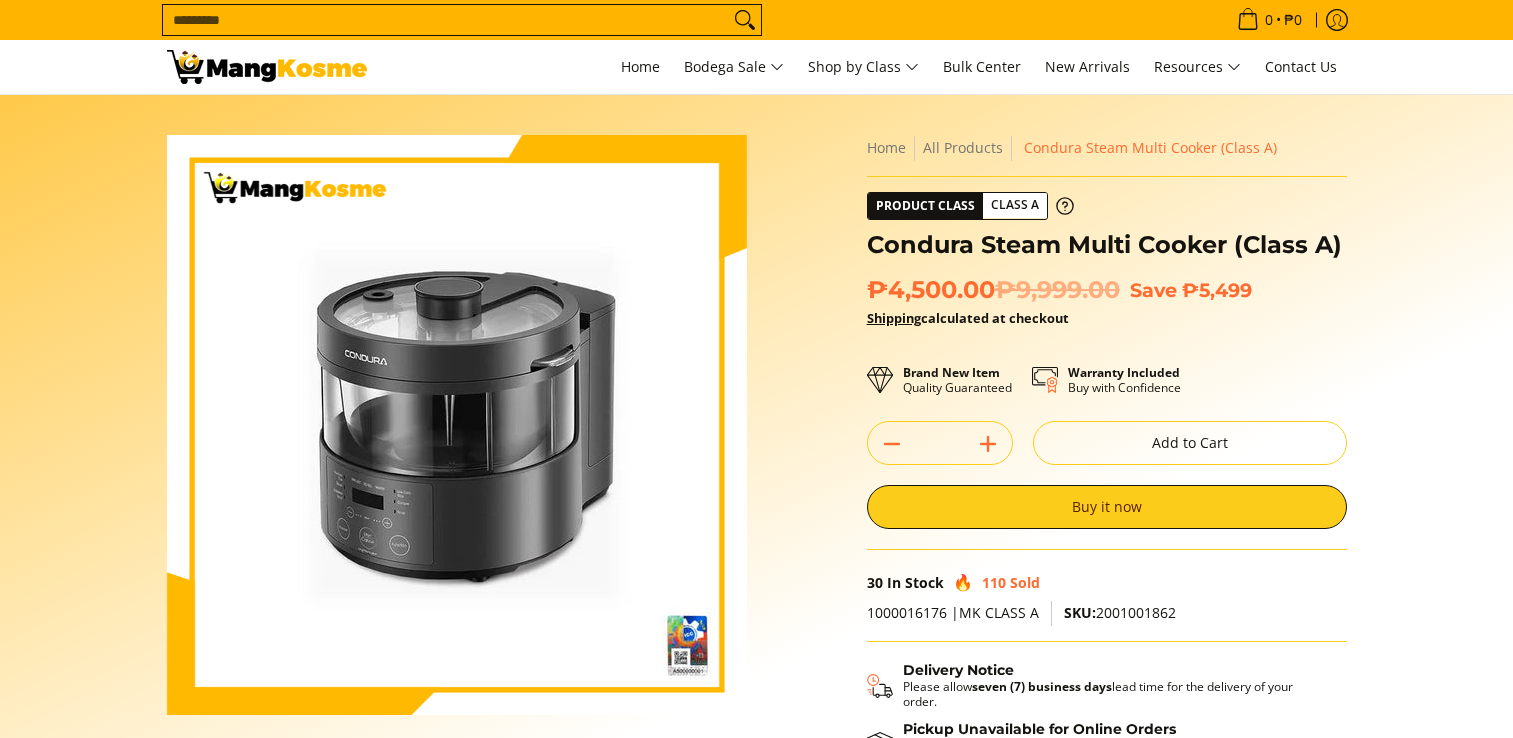 scroll, scrollTop: 0, scrollLeft: 0, axis: both 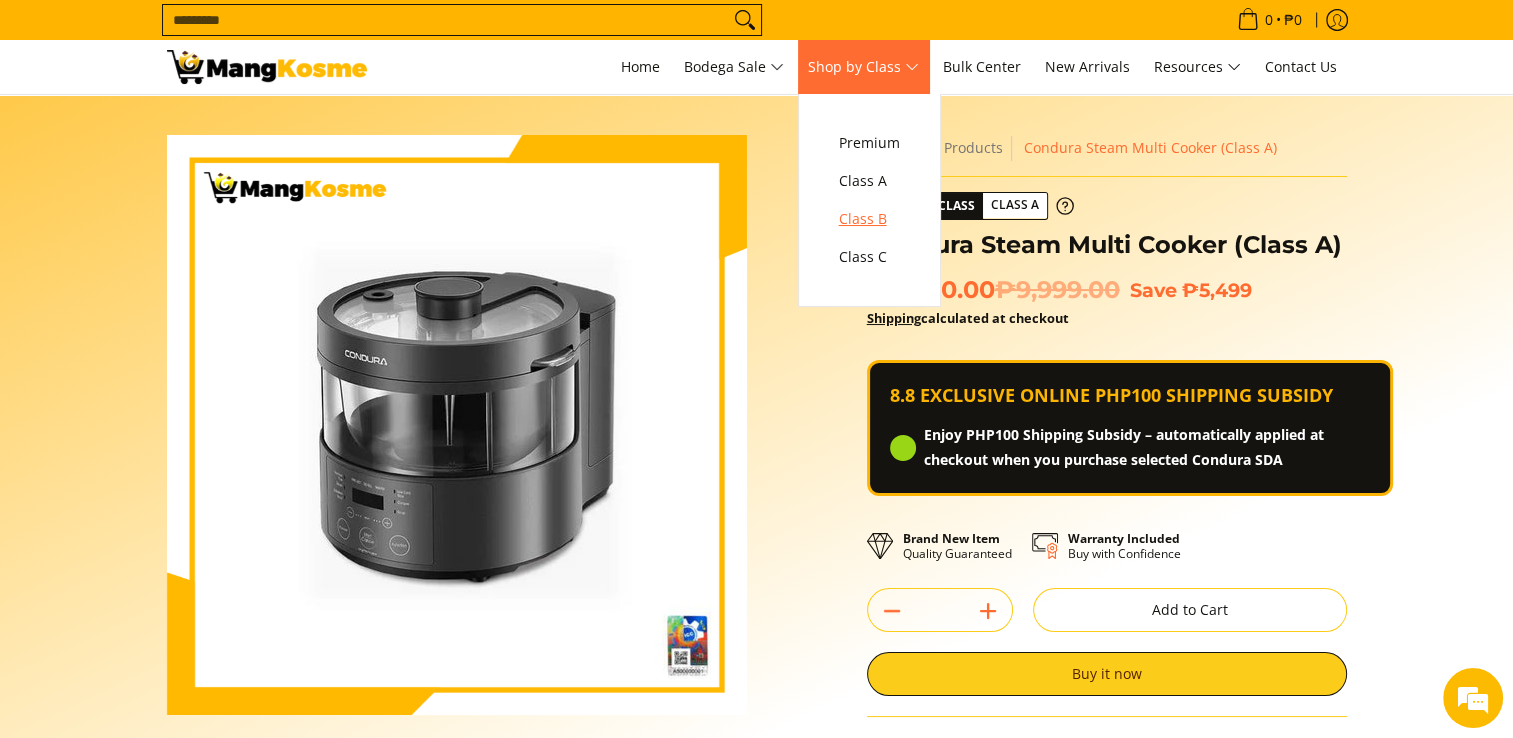 click on "Class B" at bounding box center [869, 219] 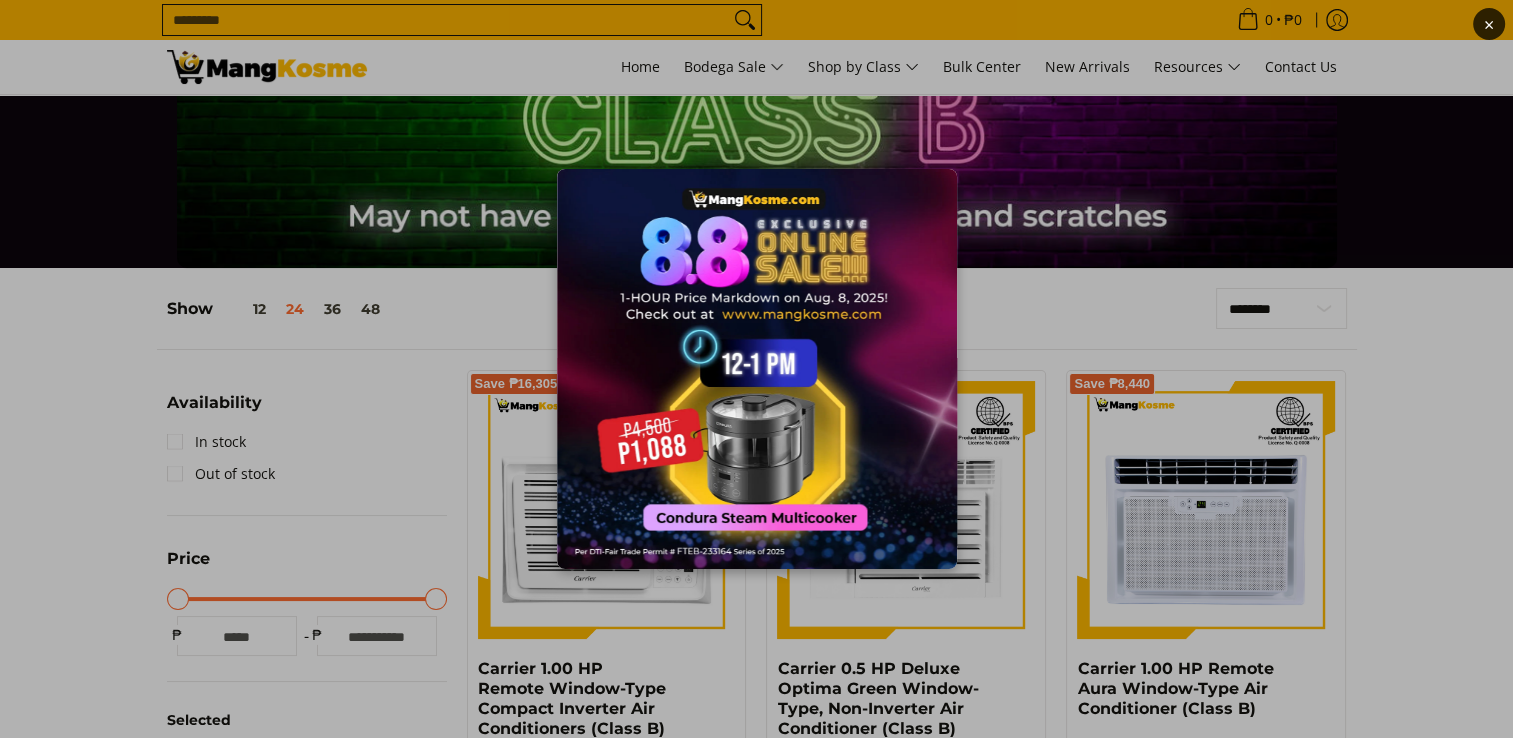 scroll, scrollTop: 0, scrollLeft: 0, axis: both 